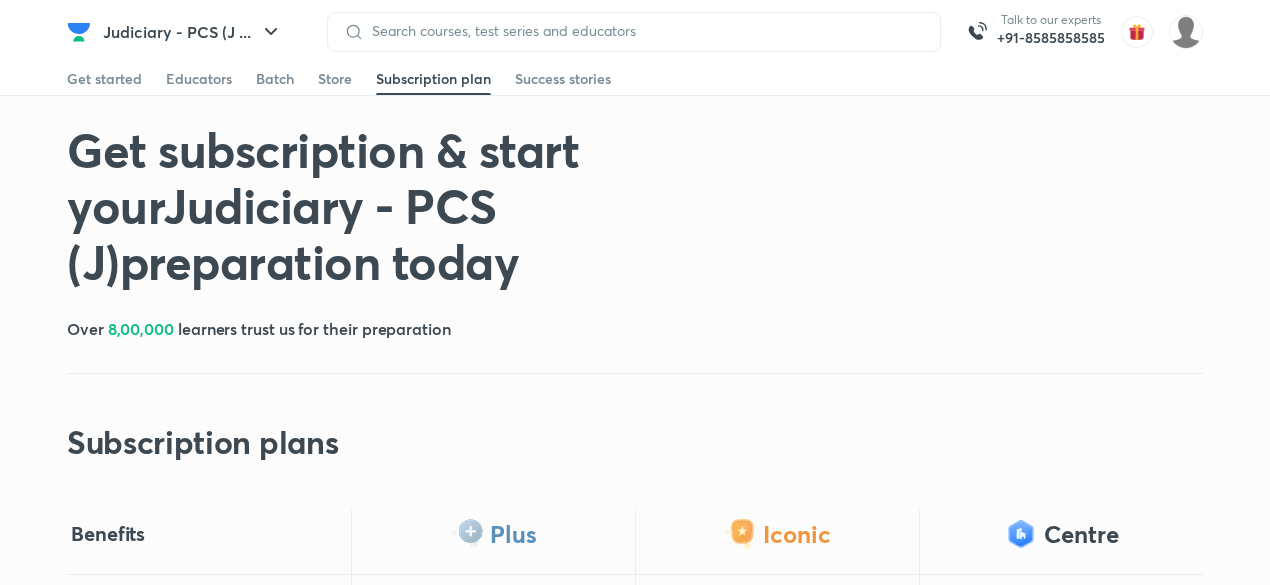 scroll, scrollTop: 0, scrollLeft: 0, axis: both 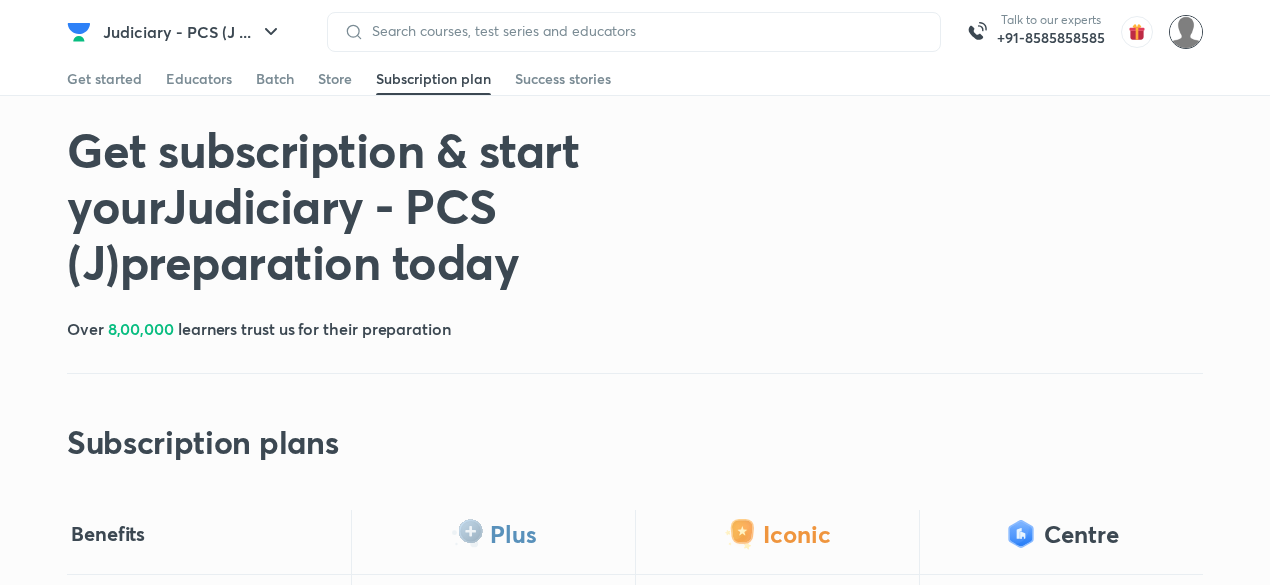 click at bounding box center [1186, 32] 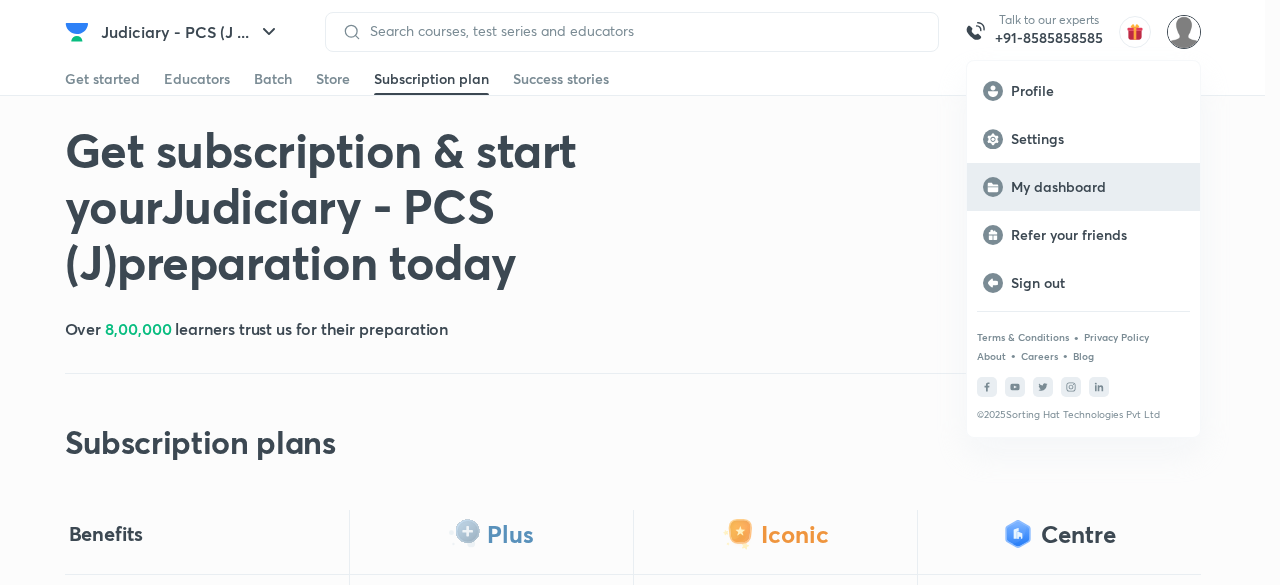 click on "My dashboard" at bounding box center [1097, 187] 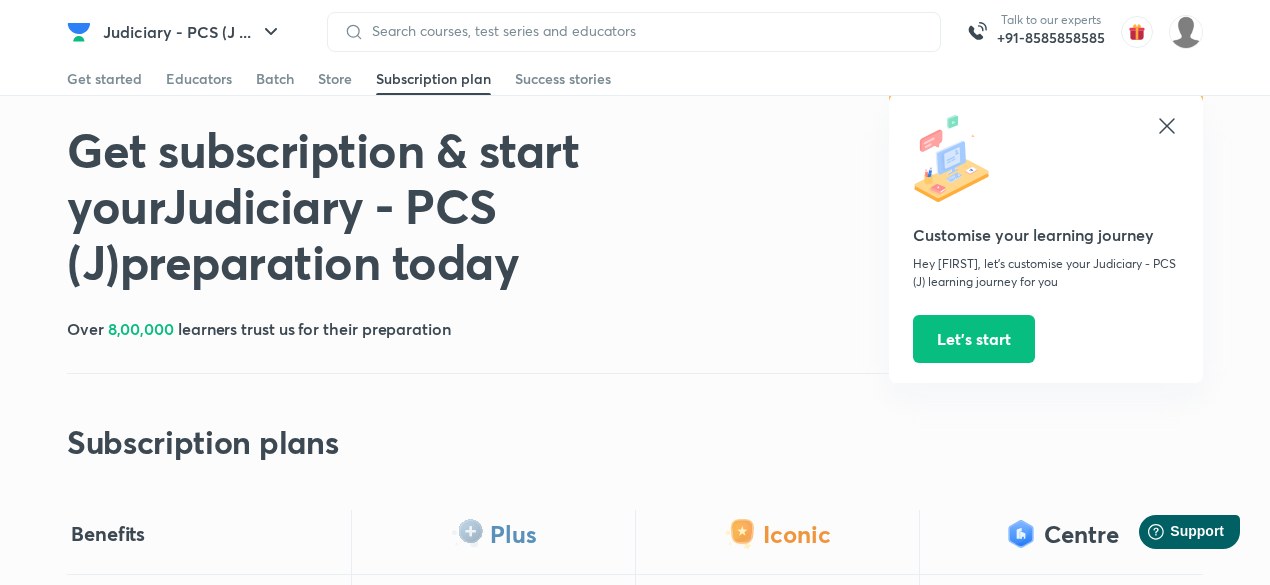 scroll, scrollTop: 0, scrollLeft: 0, axis: both 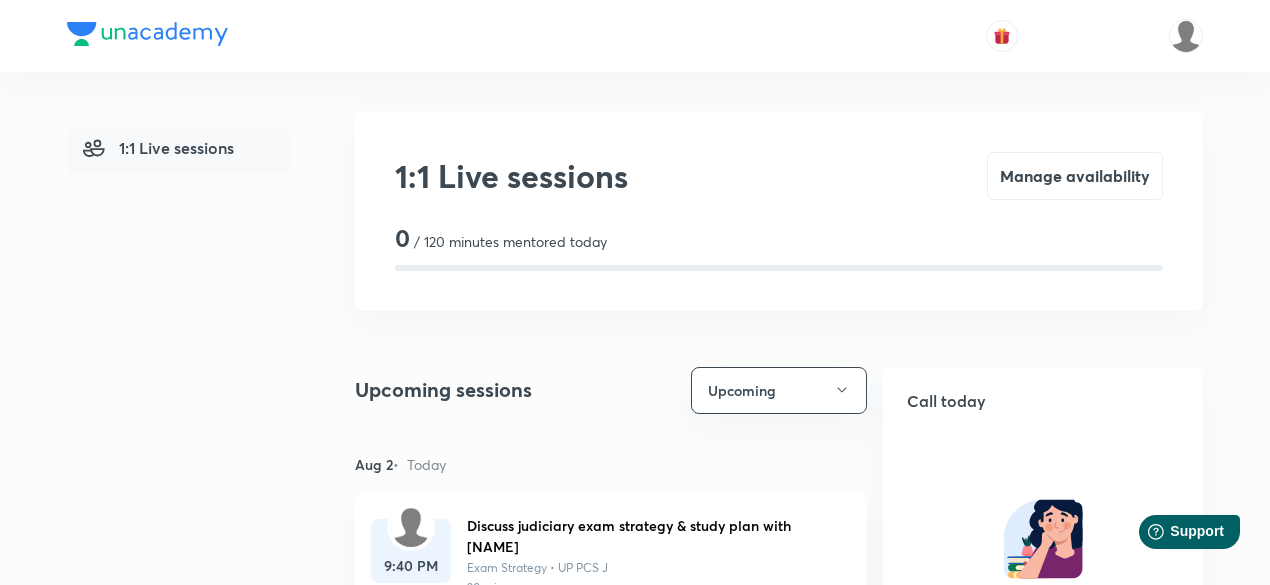 click on "1:1 Live sessions" at bounding box center [203, 659] 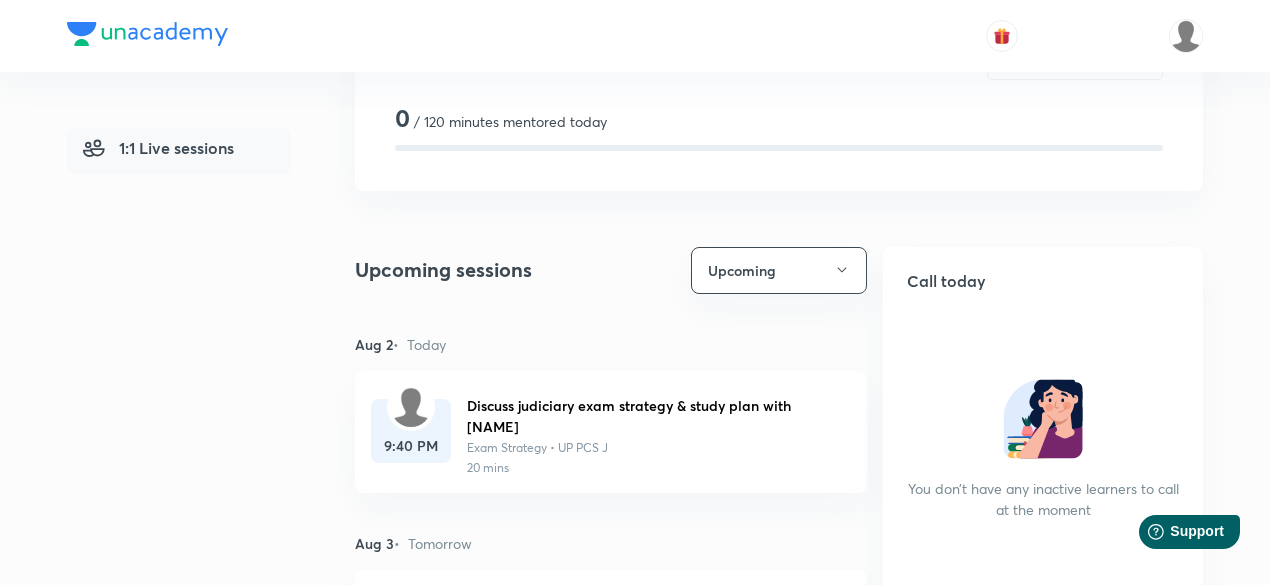 scroll, scrollTop: 160, scrollLeft: 0, axis: vertical 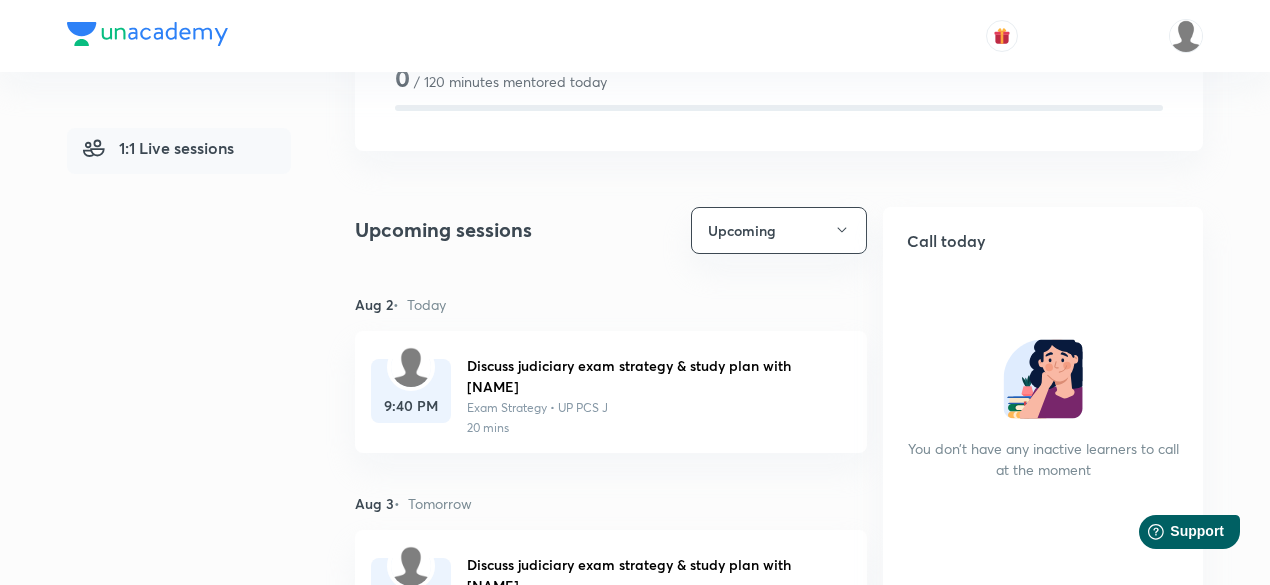 click at bounding box center [411, 367] 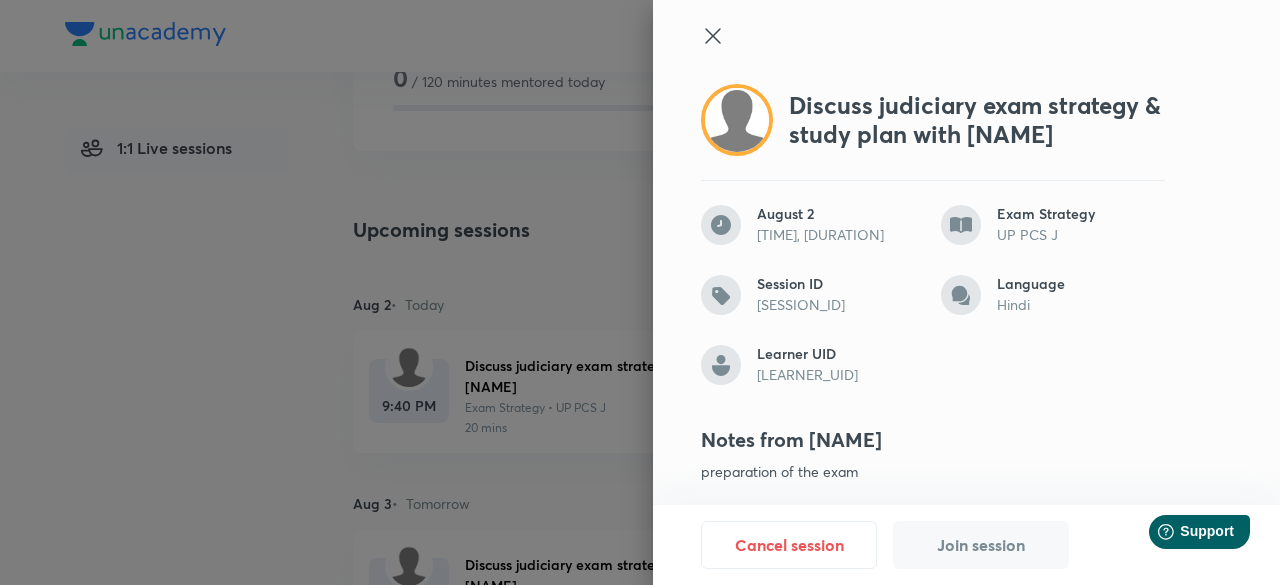 click 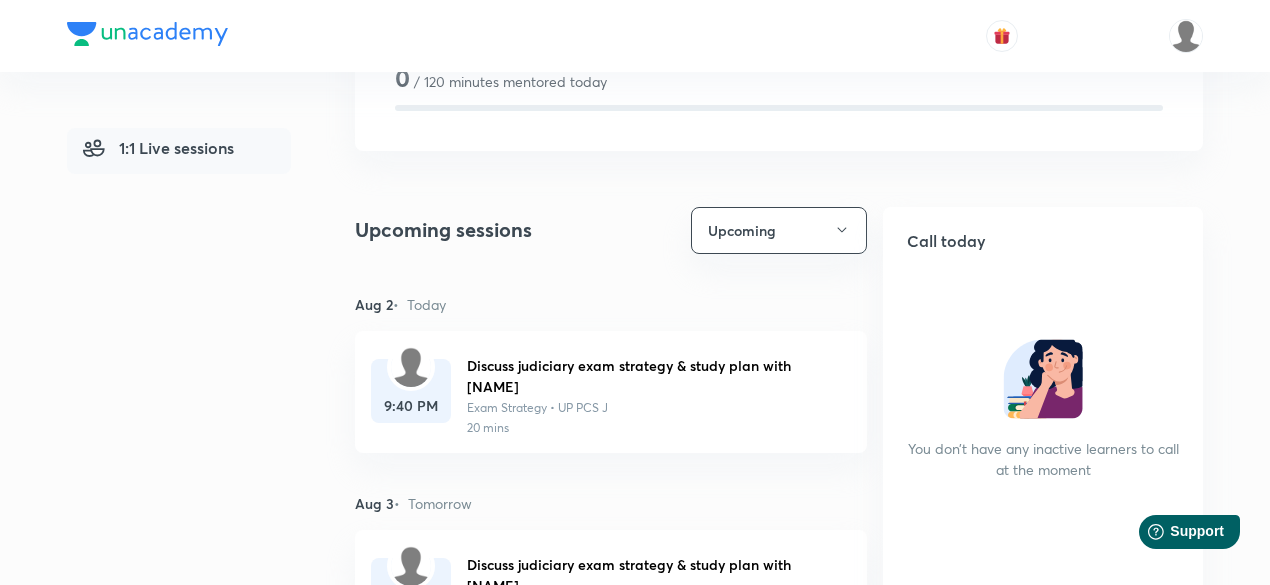 click at bounding box center [411, 367] 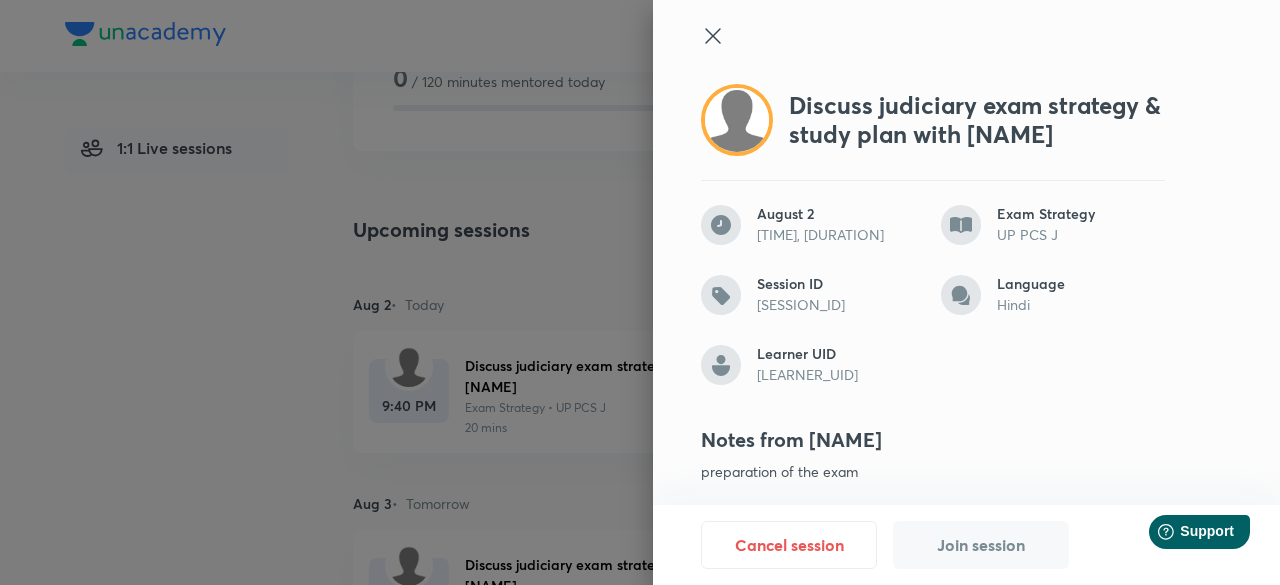 click at bounding box center (640, 292) 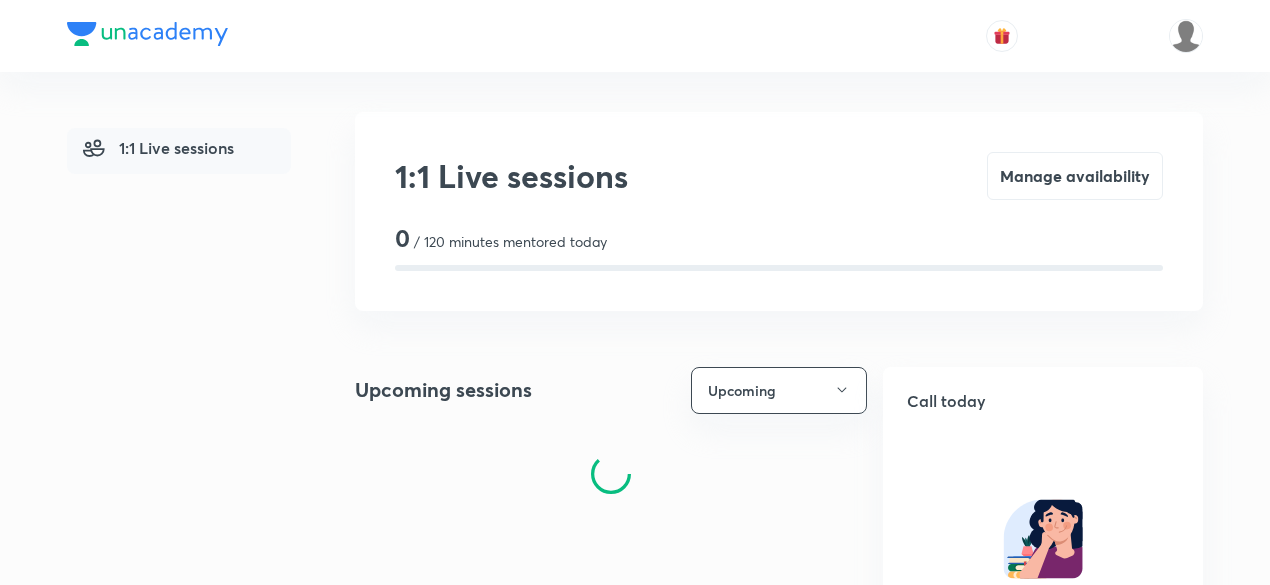 scroll, scrollTop: 160, scrollLeft: 0, axis: vertical 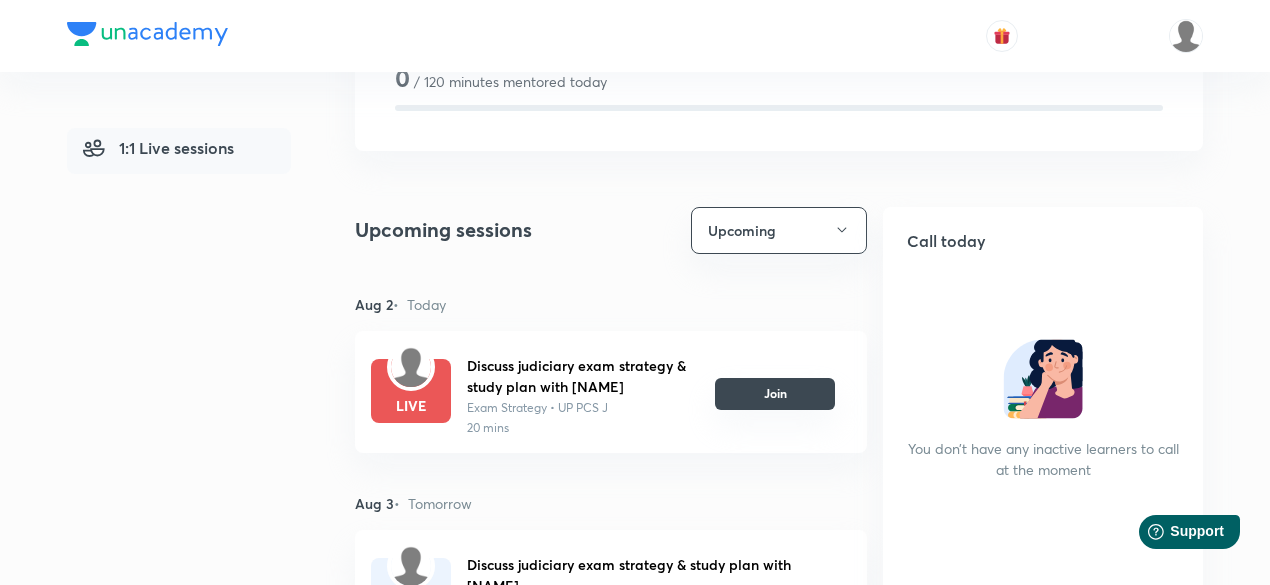 click on "Join" at bounding box center [775, 394] 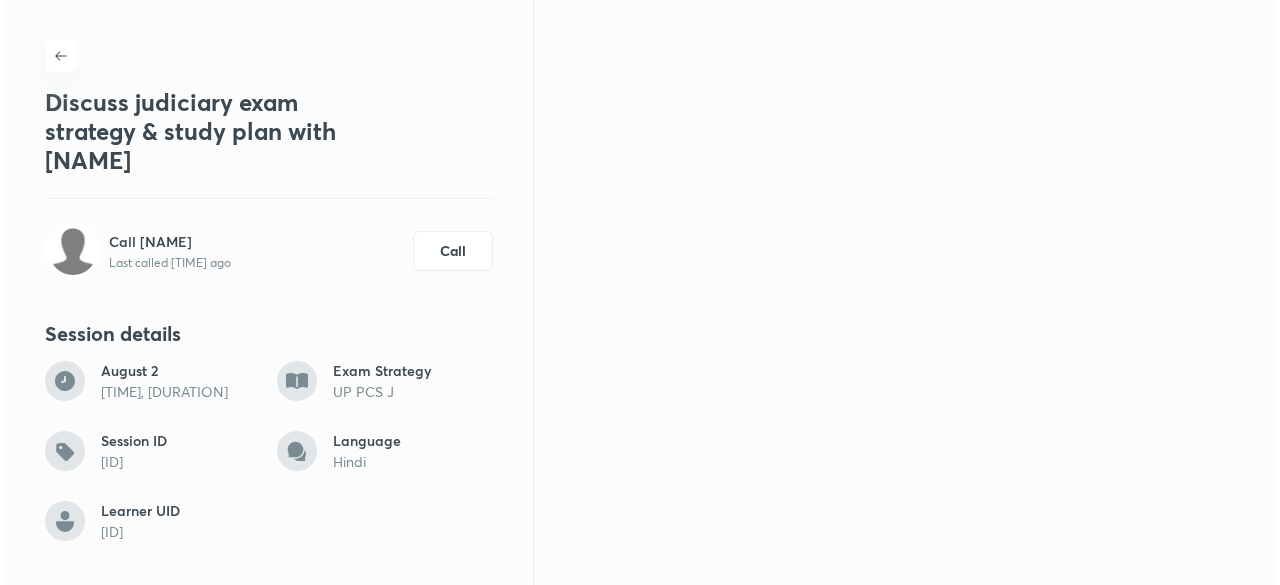 scroll, scrollTop: 0, scrollLeft: 0, axis: both 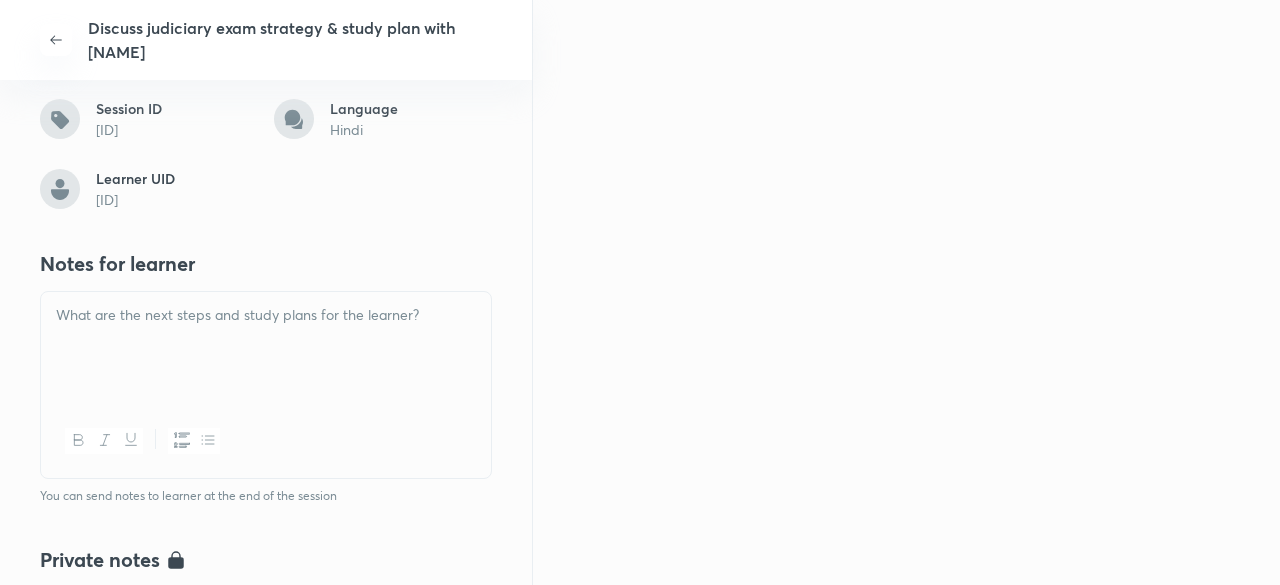 click at bounding box center [266, 348] 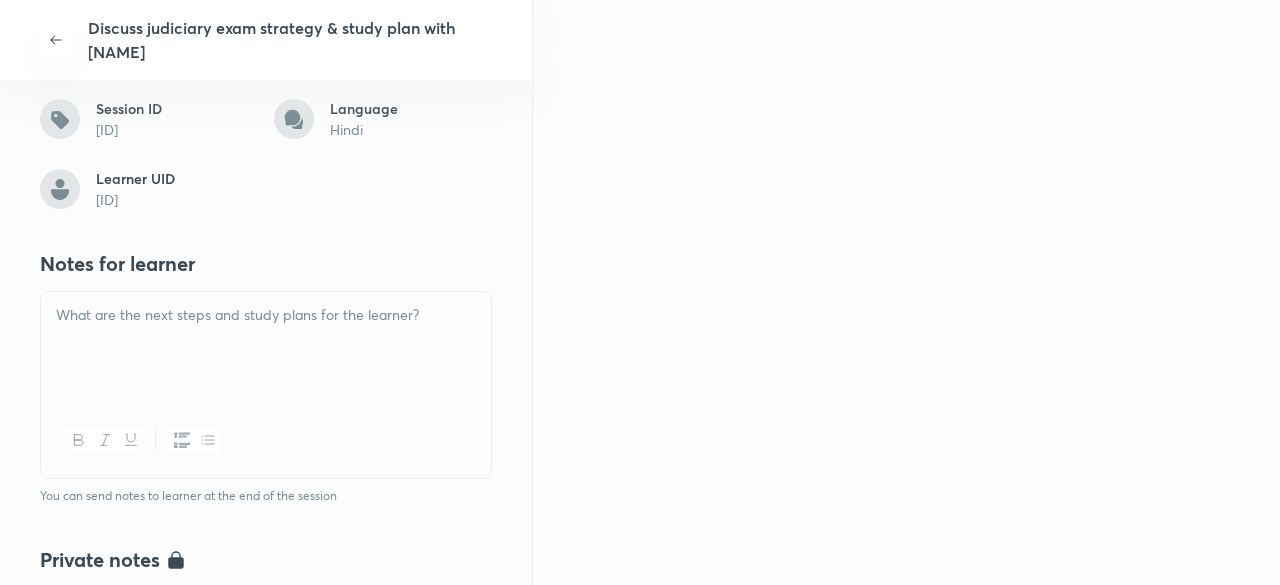 type 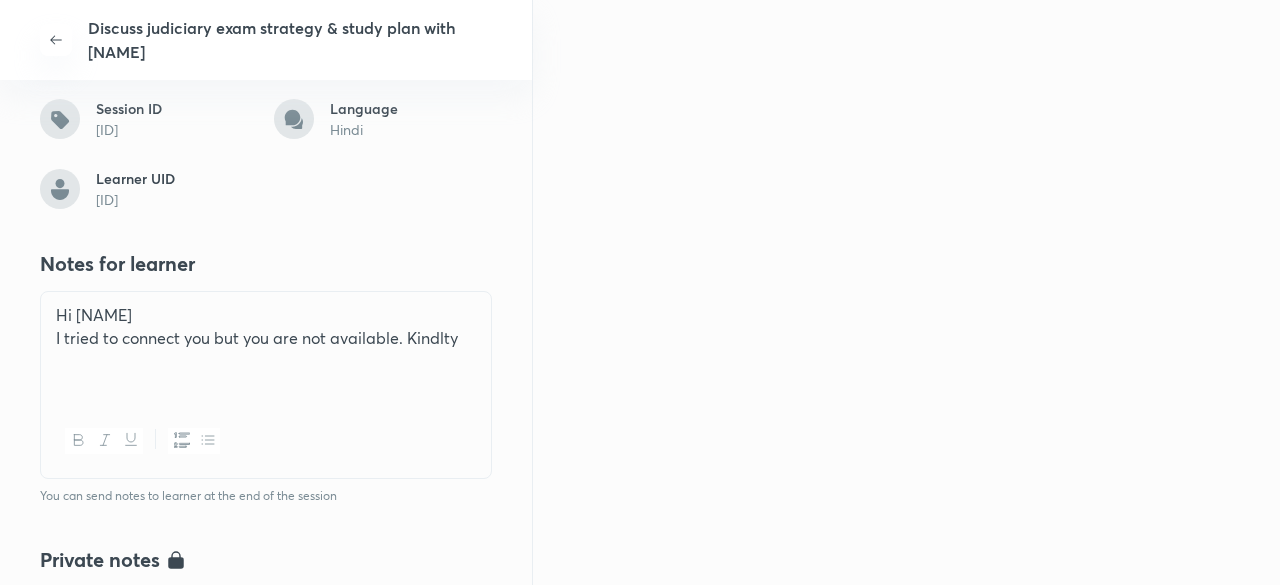 click on "I tried to connect you but you are not available. Kindlty" at bounding box center [266, 338] 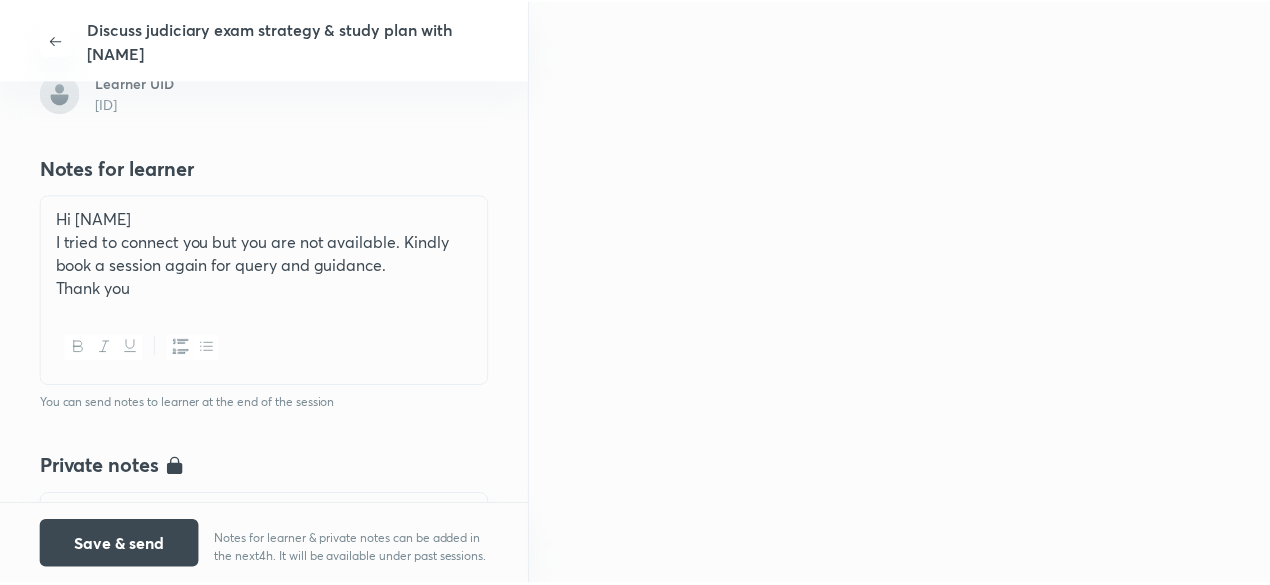 scroll, scrollTop: 236, scrollLeft: 0, axis: vertical 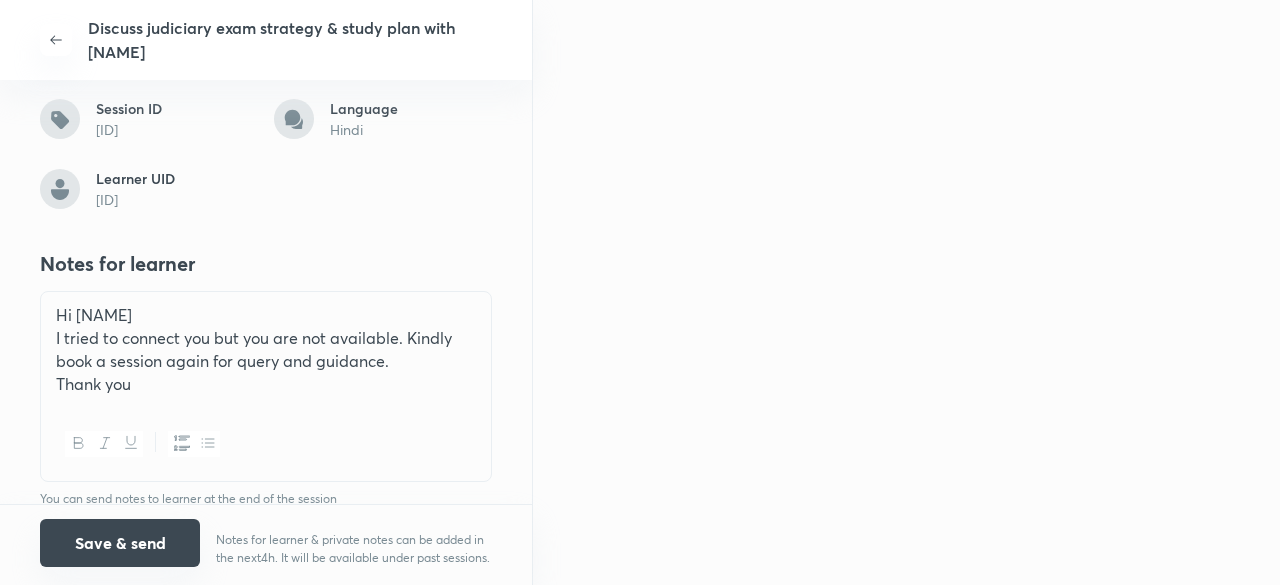 click on "Save & send" at bounding box center (120, 543) 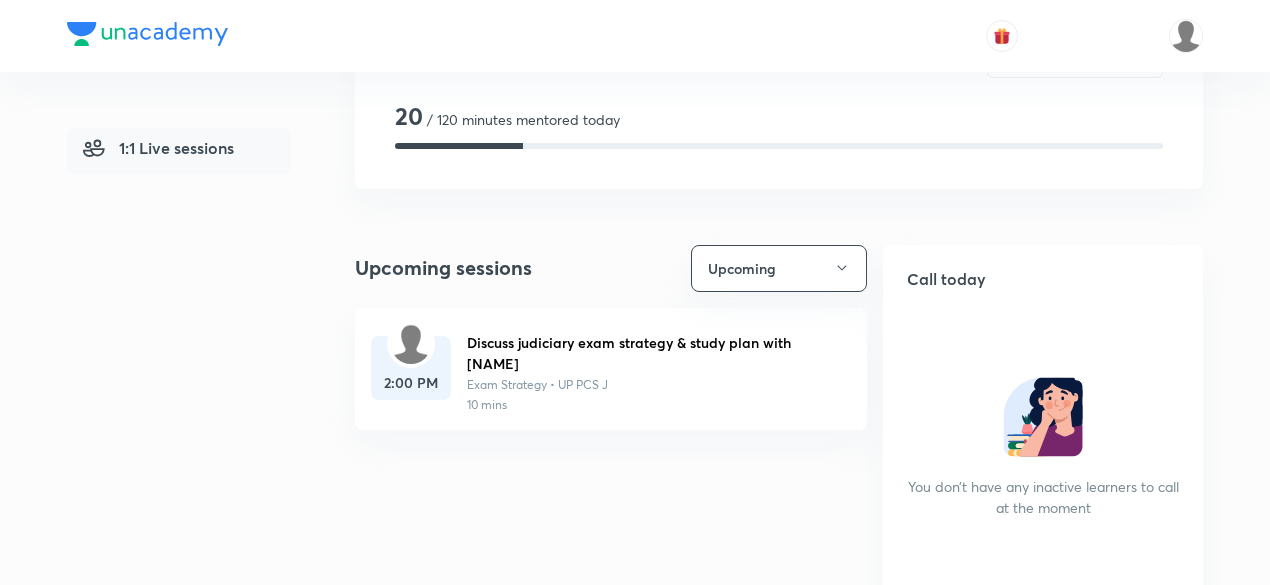 scroll, scrollTop: 0, scrollLeft: 0, axis: both 